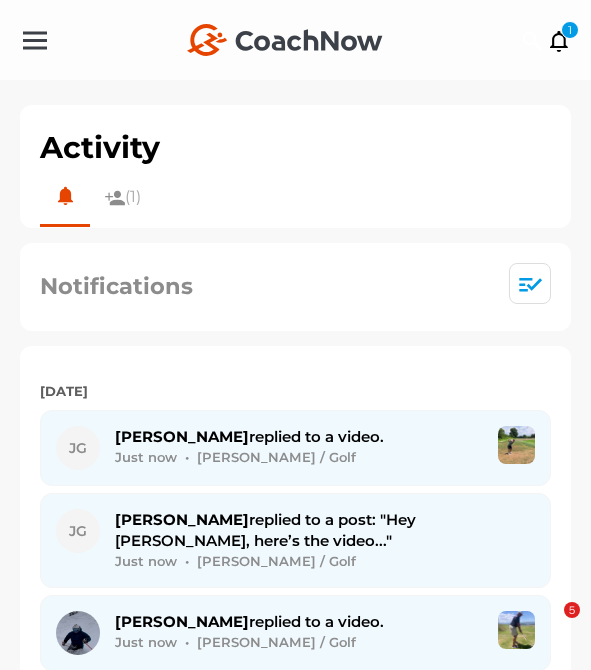 scroll, scrollTop: 0, scrollLeft: 0, axis: both 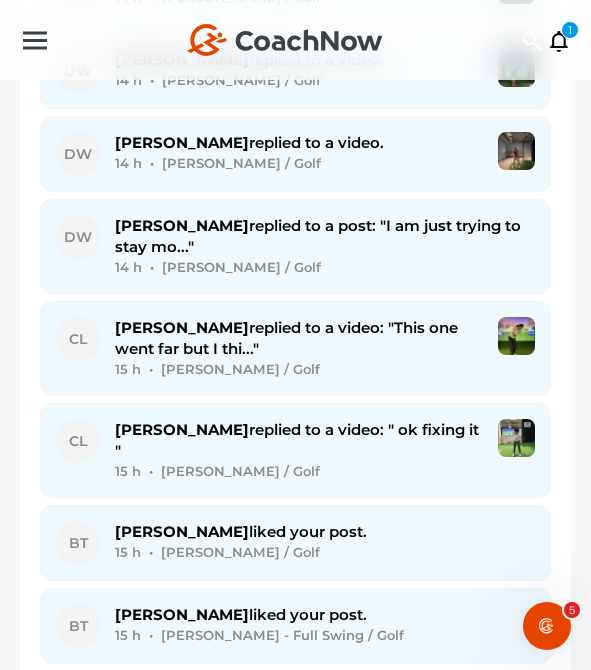 click on "14 h  •  David W. / Golf" at bounding box center (325, 267) 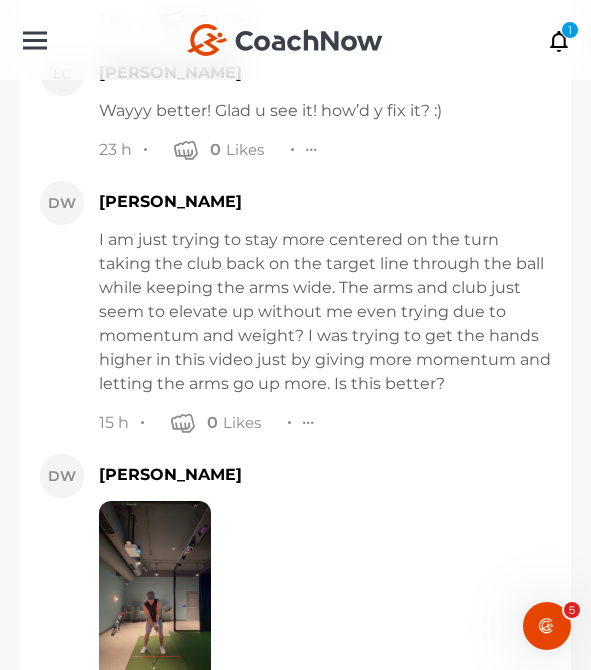 scroll, scrollTop: 4198, scrollLeft: 0, axis: vertical 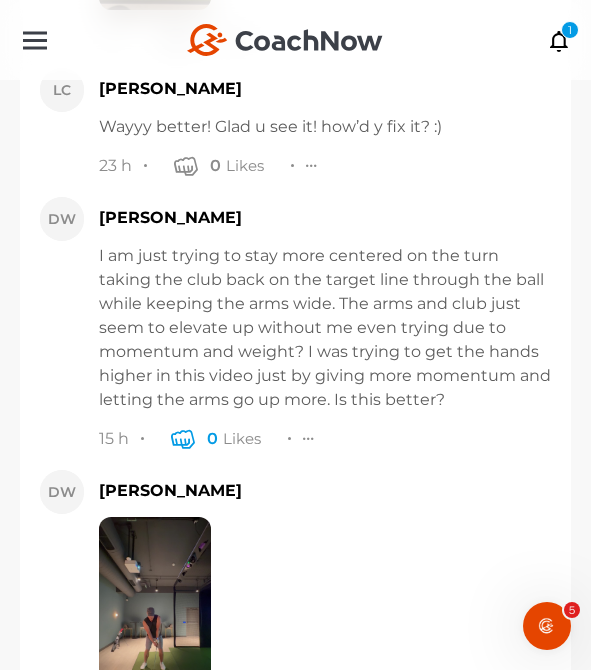 click at bounding box center (183, 438) 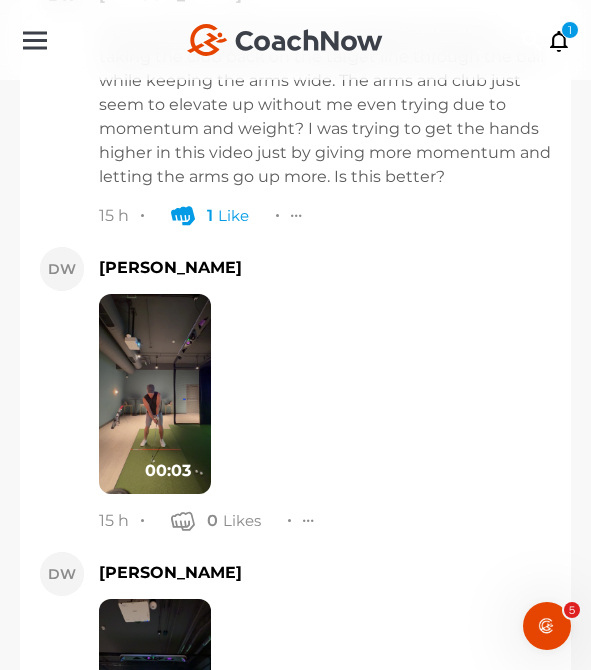 scroll, scrollTop: 4711, scrollLeft: 0, axis: vertical 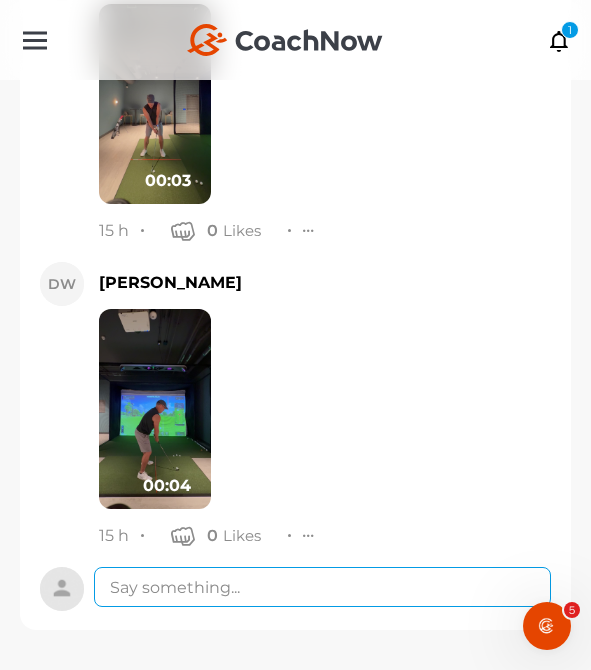 click at bounding box center (322, 587) 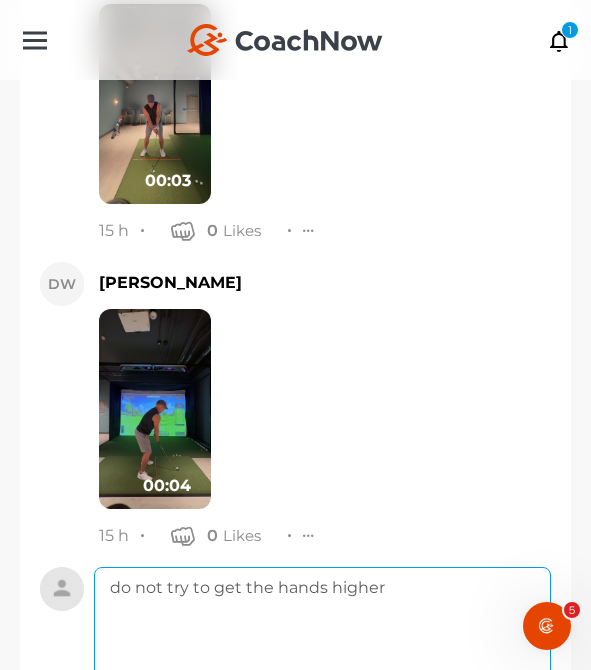 drag, startPoint x: 395, startPoint y: 574, endPoint x: 395, endPoint y: 215, distance: 359 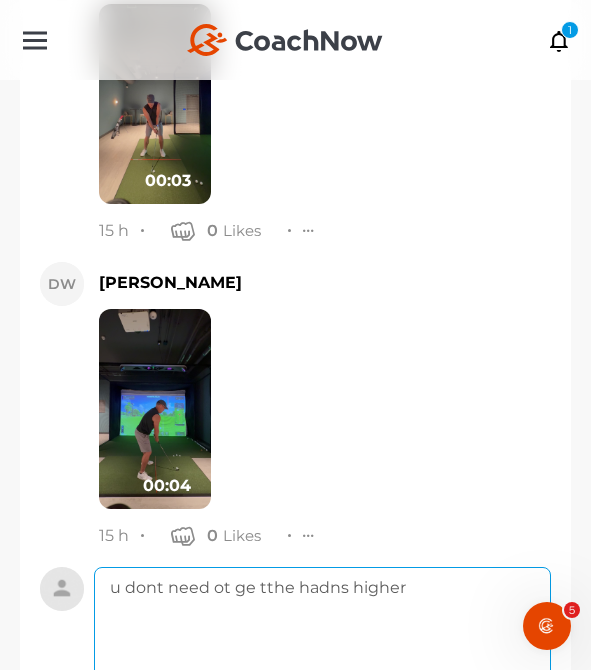 click on "u dont need ot ge tthe hadns higher" at bounding box center (322, 647) 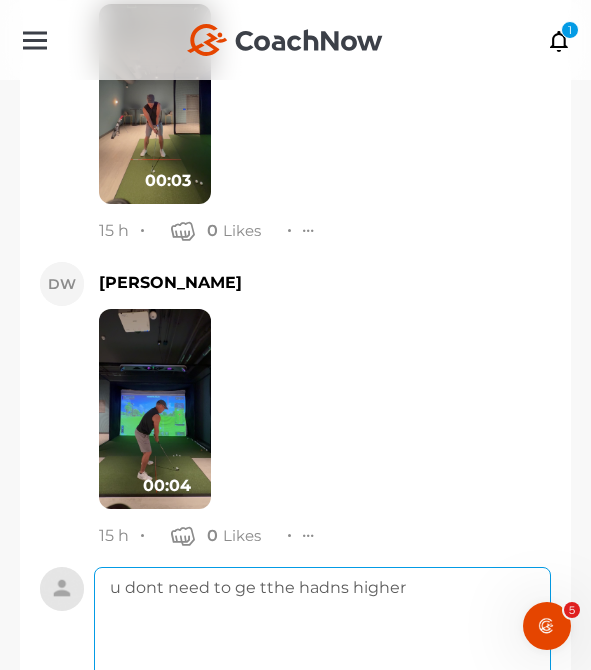 click on "u dont need to ge tthe hadns higher" at bounding box center (322, 647) 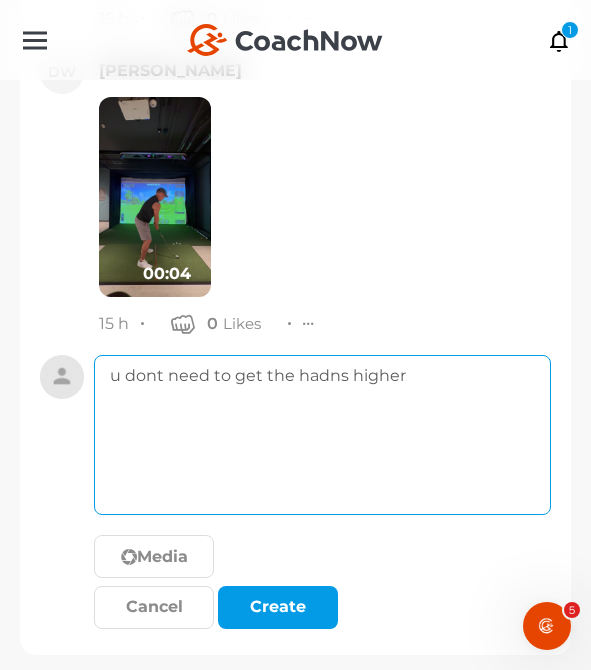 scroll, scrollTop: 4948, scrollLeft: 0, axis: vertical 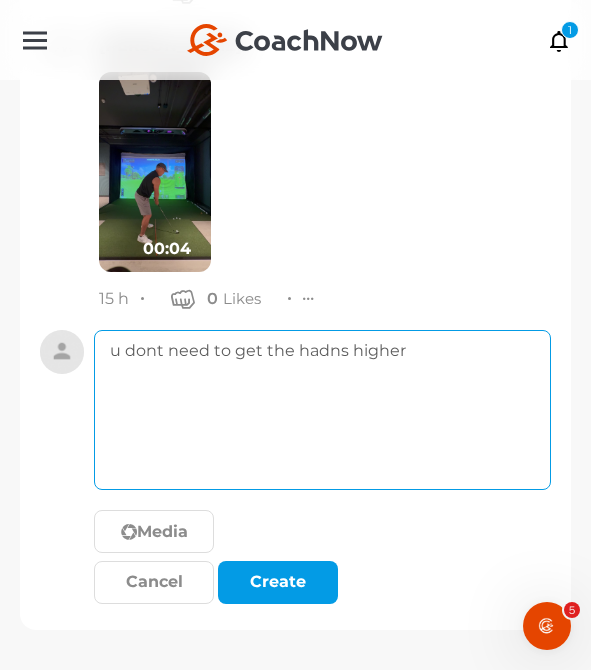 drag, startPoint x: 452, startPoint y: 415, endPoint x: 452, endPoint y: 224, distance: 191 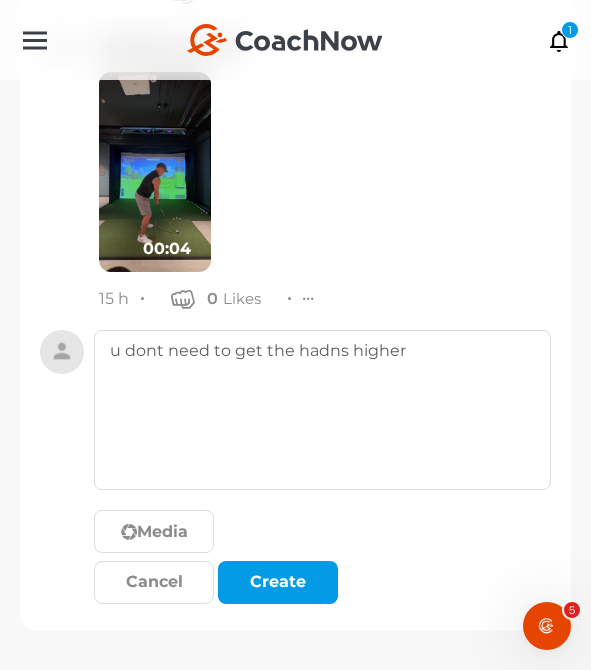click at bounding box center (155, 172) 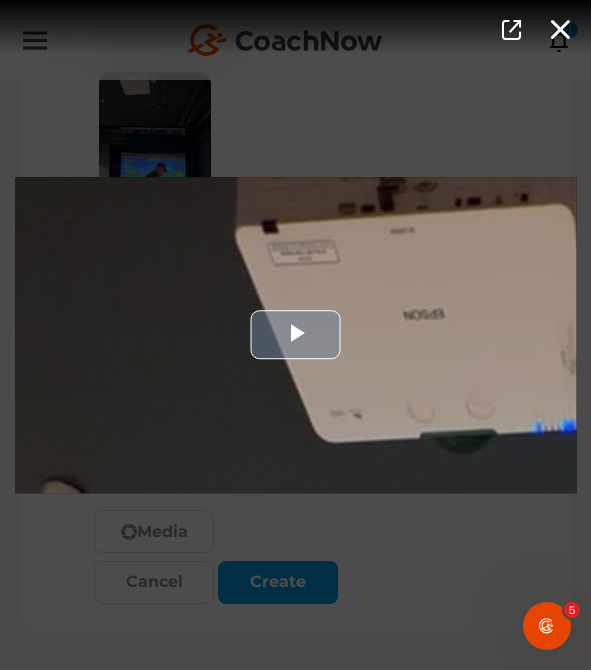 click at bounding box center [295, 335] 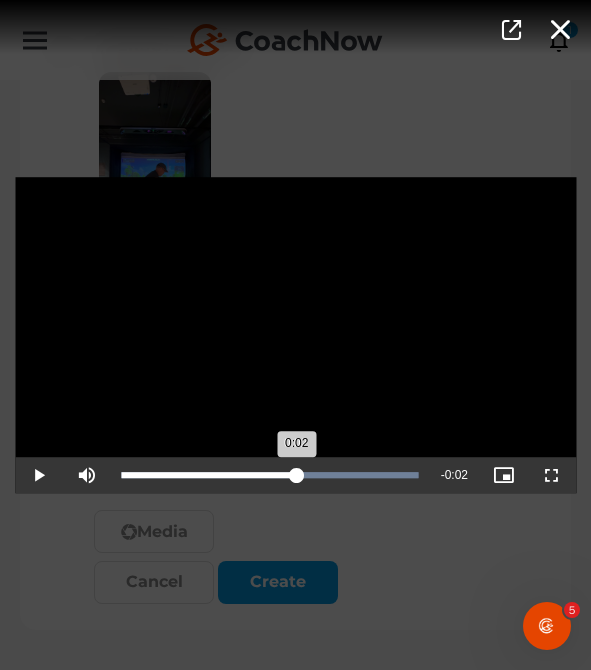 drag, startPoint x: 154, startPoint y: 473, endPoint x: 295, endPoint y: 483, distance: 141.35417 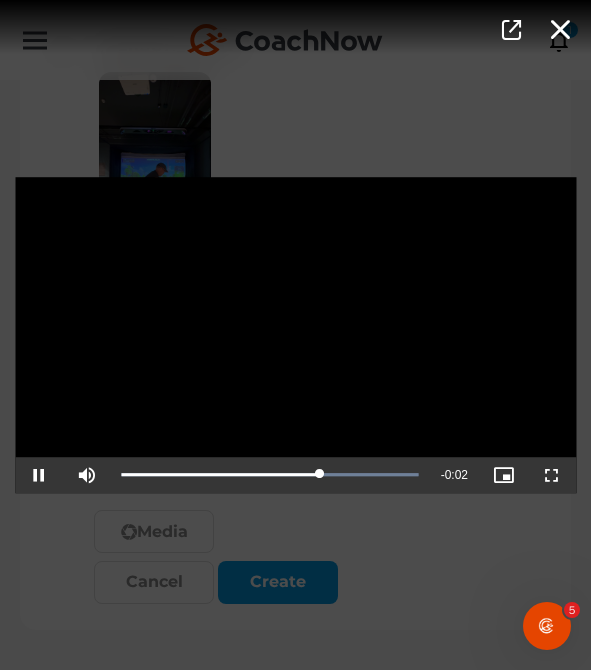 click on "Video Player is loading. Play Video Pause Mute Current Time  0:02 / Duration  0:04 Loaded :  100.00% 0:02 0:02 Stream Type  LIVE Seek to live, currently playing live LIVE Remaining Time  - 0:02   Playback Rate 1x Chapters Chapters Descriptions descriptions off , selected Captions captions settings , opens captions settings dialog captions off , selected Audio Track Picture-in-Picture Fullscreen This is a modal window. Beginning of dialog window. Escape will cancel and close the window. Text Color White Black Red Green Blue Yellow Magenta Cyan Transparency Opaque Semi-Transparent Background Color Black White Red Green Blue Yellow Magenta Cyan Transparency Opaque Semi-Transparent Transparent Window Color Black White Red Green Blue Yellow Magenta Cyan Transparency Transparent Semi-Transparent Opaque Font Size 50% 75% 100% 125% 150% 175% 200% 300% 400% Text Edge Style None Raised Depressed Uniform Dropshadow Font Family Casual" at bounding box center (295, 335) 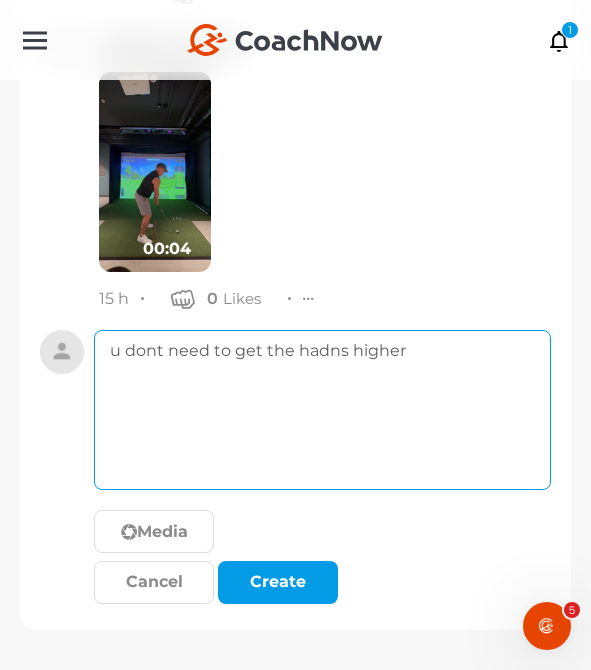 drag, startPoint x: 459, startPoint y: 398, endPoint x: 451, endPoint y: 147, distance: 251.12746 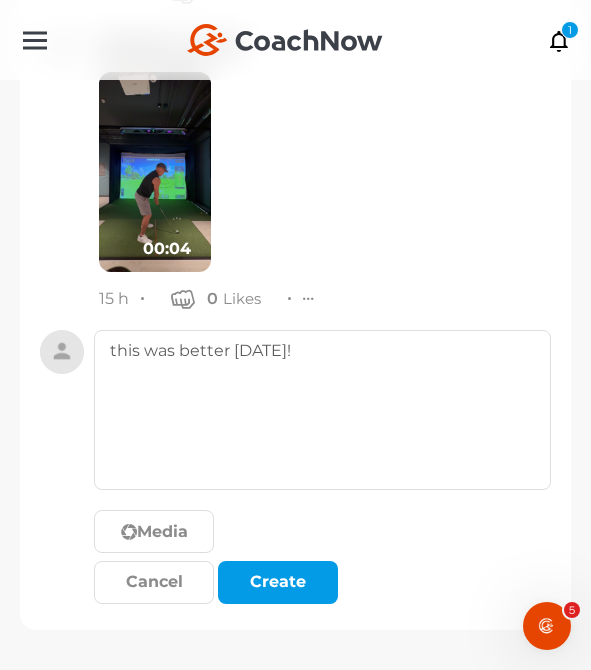 click at bounding box center (155, 172) 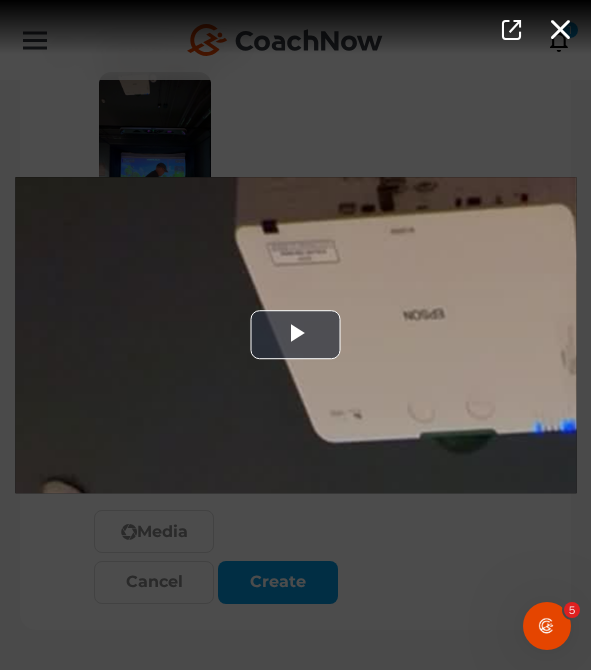 click at bounding box center [295, 335] 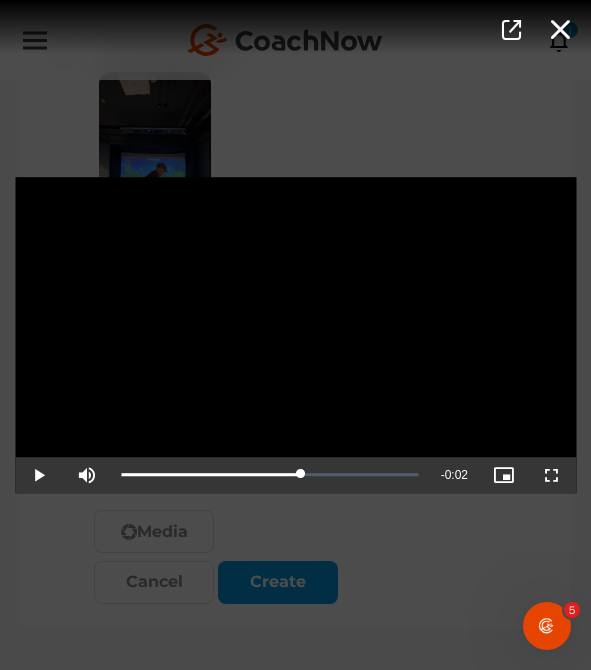 drag, startPoint x: 237, startPoint y: 467, endPoint x: 303, endPoint y: 447, distance: 68.96376 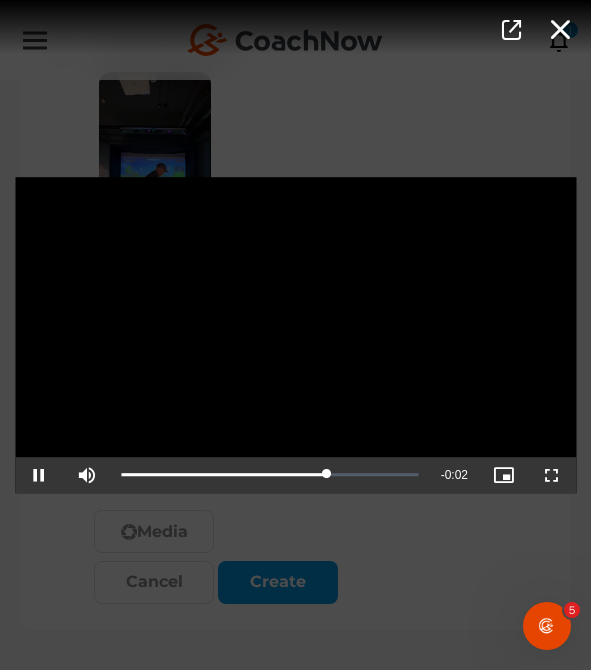 click on "Video Player is loading. Play Video Pause Mute Current Time  0:02 / Duration  0:04 Loaded :  0.00% 0:03 0:03 Stream Type  LIVE Seek to live, currently playing live LIVE Remaining Time  - 0:02   Playback Rate 1x Chapters Chapters Descriptions descriptions off , selected Captions captions settings , opens captions settings dialog captions off , selected Audio Track Picture-in-Picture Fullscreen This is a modal window. Beginning of dialog window. Escape will cancel and close the window. Text Color White Black Red Green Blue Yellow Magenta Cyan Transparency Opaque Semi-Transparent Background Color Black White Red Green Blue Yellow Magenta Cyan Transparency Opaque Semi-Transparent Transparent Window Color Black White Red Green Blue Yellow Magenta Cyan Transparency Transparent Semi-Transparent Opaque Font Size 50% 75% 100% 125% 150% 175% 200% 300% 400% Text Edge Style None Raised Depressed Uniform Dropshadow Font Family Casual" at bounding box center (295, 335) 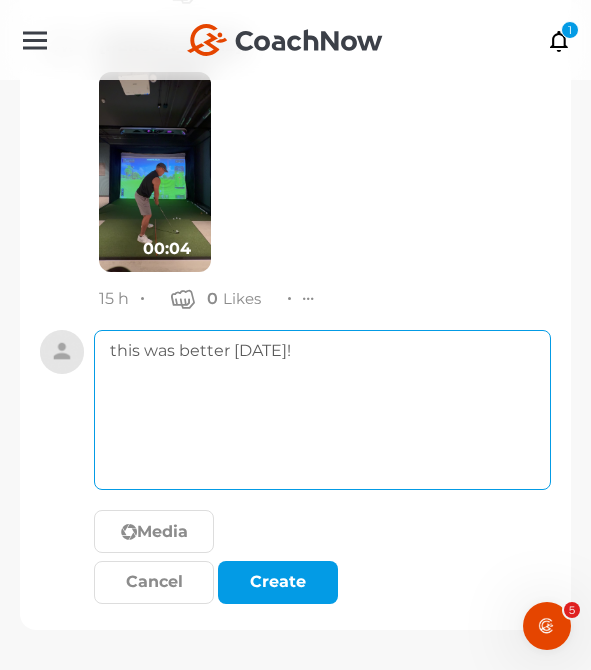 click on "this was better today!" at bounding box center [322, 410] 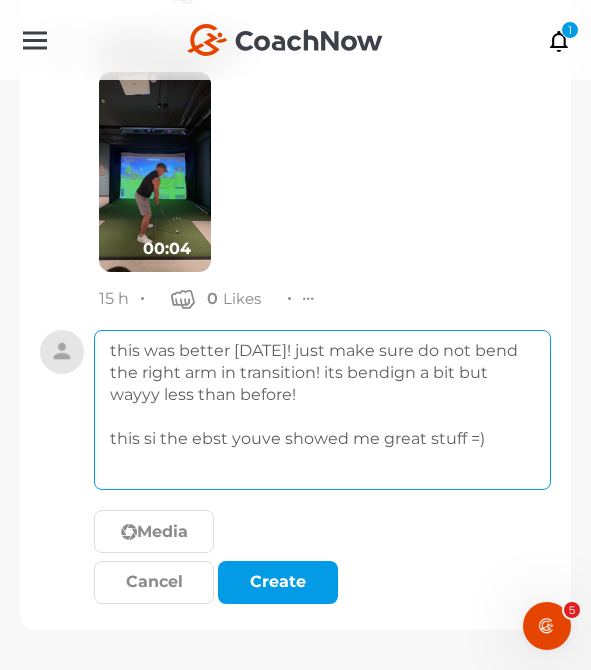 click on "this was better today! just make sure do not bend the right arm in transition! its bendign a bit but wayyy less than before!
this si the ebst youve showed me great stuff =)" at bounding box center (322, 410) 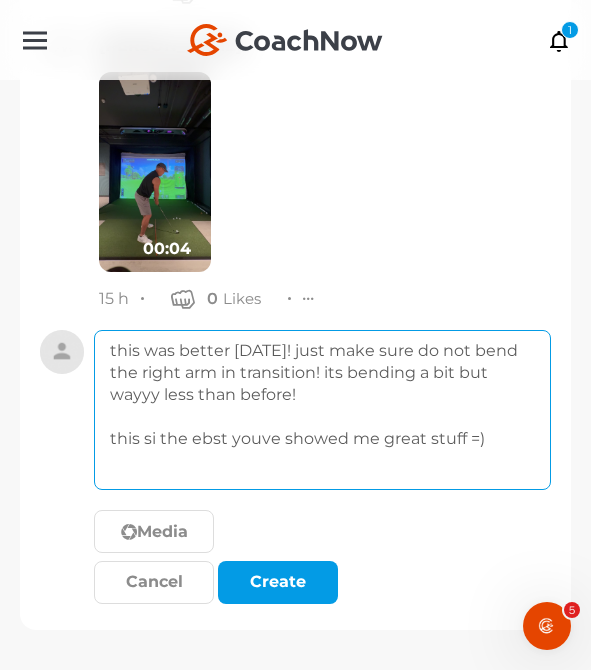 click on "this was better today! just make sure do not bend the right arm in transition! its bending a bit but wayyy less than before!
this si the ebst youve showed me great stuff =)" at bounding box center (322, 410) 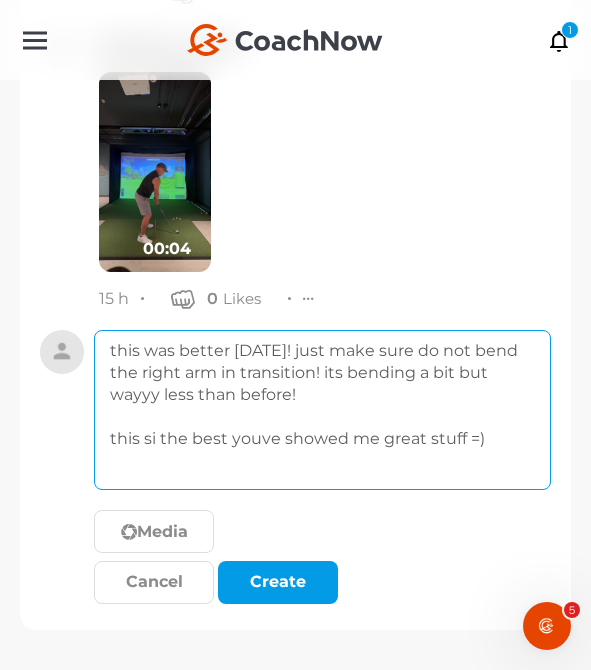 click on "this was better today! just make sure do not bend the right arm in transition! its bending a bit but wayyy less than before!
this si the best youve showed me great stuff =)" at bounding box center [322, 410] 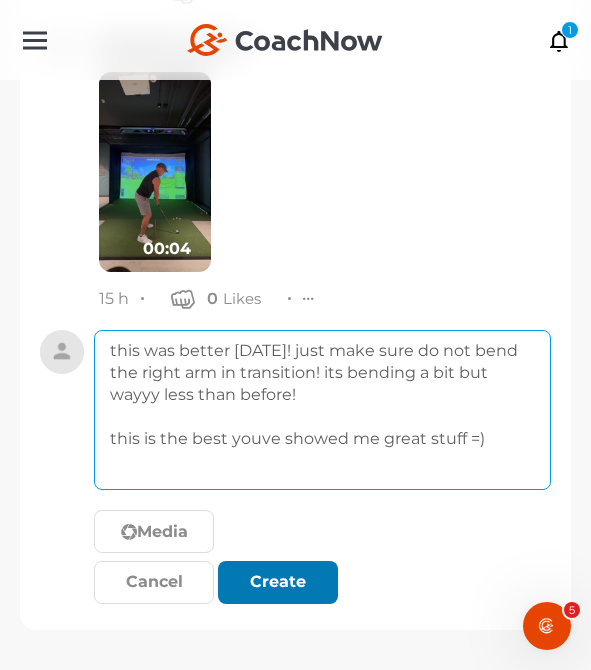 type on "this was better today! just make sure do not bend the right arm in transition! its bending a bit but wayyy less than before!
this is the best youve showed me great stuff =)" 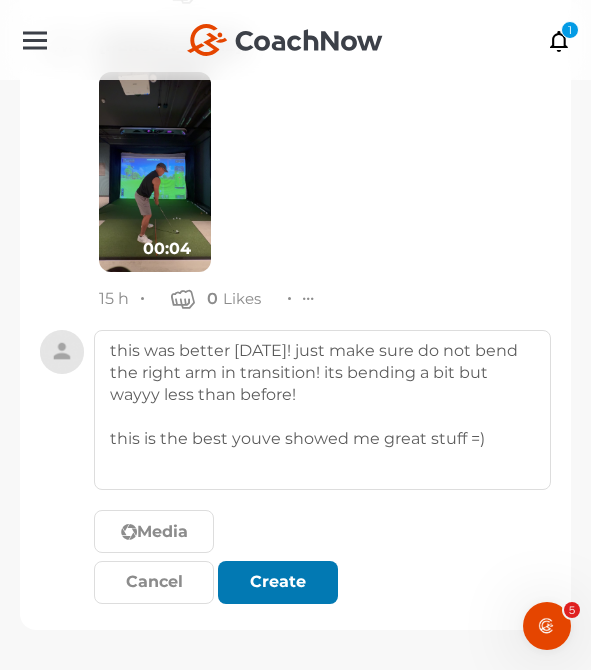 click at bounding box center [278, 582] 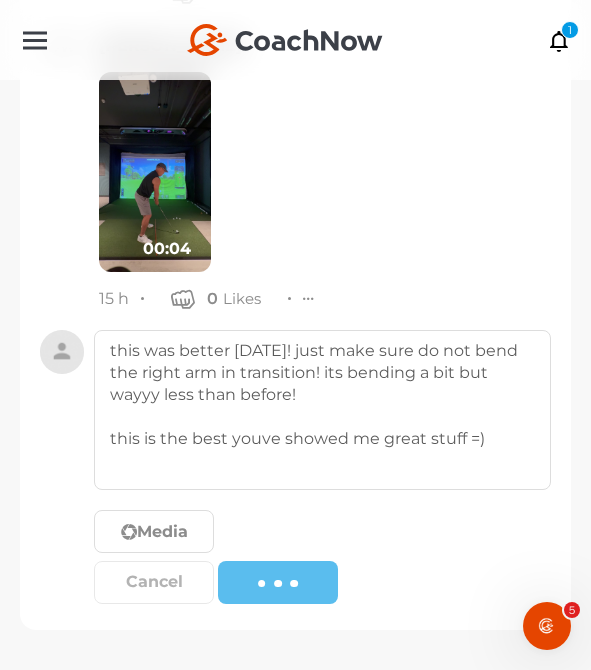 type 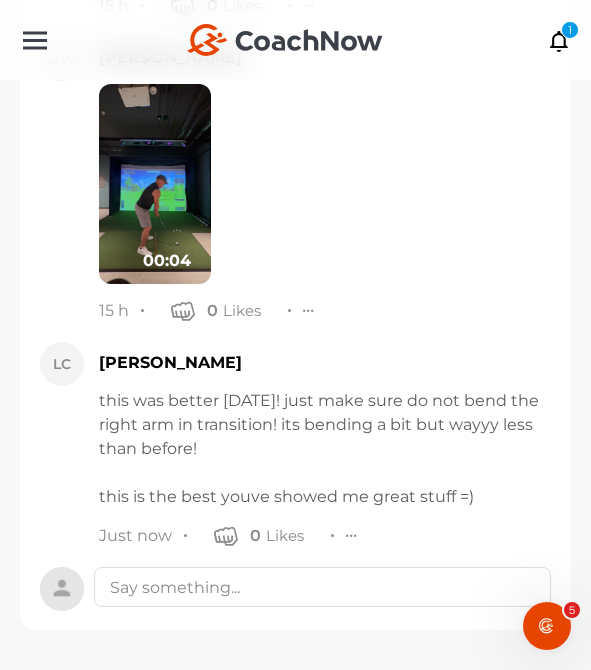 scroll, scrollTop: 4936, scrollLeft: 0, axis: vertical 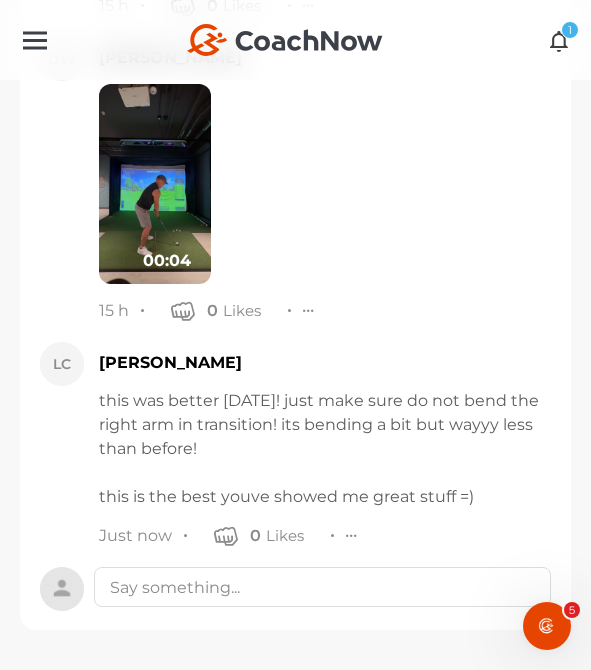 click at bounding box center [559, 40] 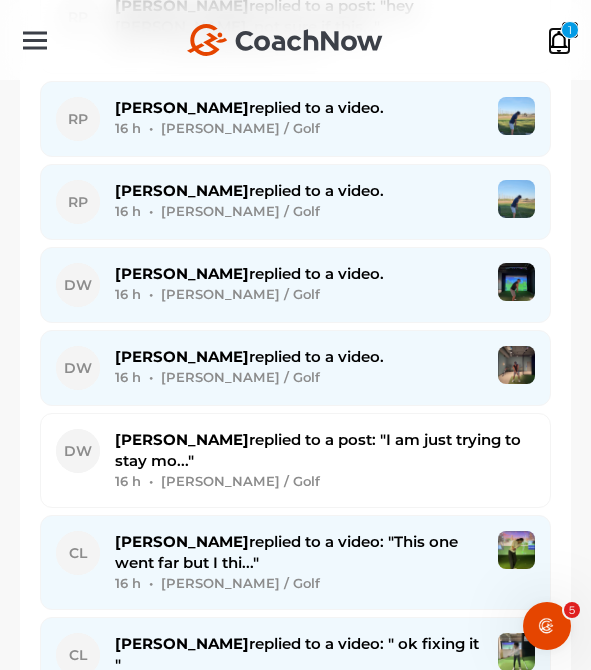 scroll, scrollTop: 2674, scrollLeft: 0, axis: vertical 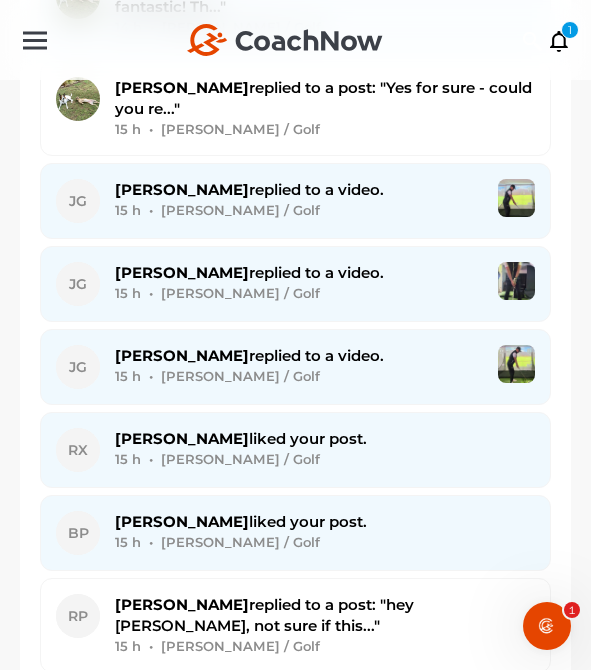 click on "Joel G.  replied to a video.
15 h  •  Joel G. / Golf" at bounding box center (299, 367) 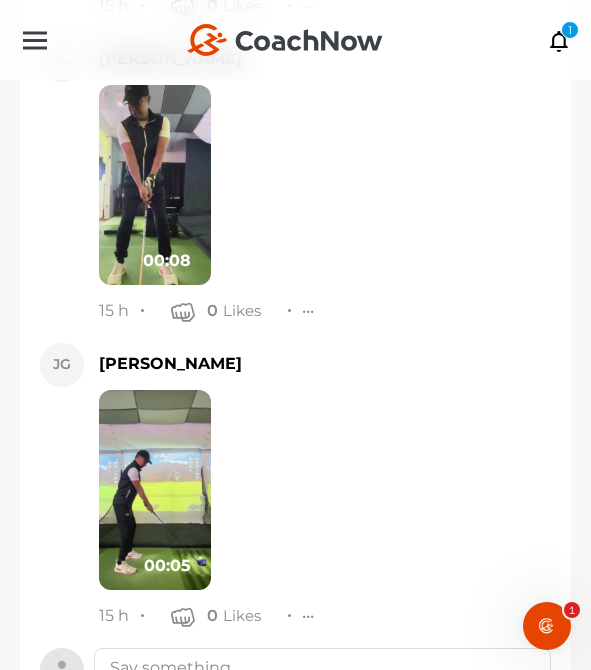 scroll, scrollTop: 14091, scrollLeft: 0, axis: vertical 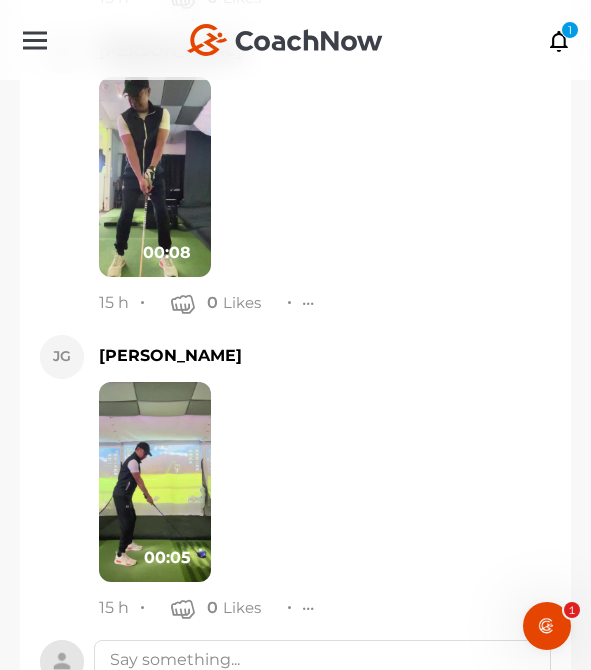 click at bounding box center [155, 482] 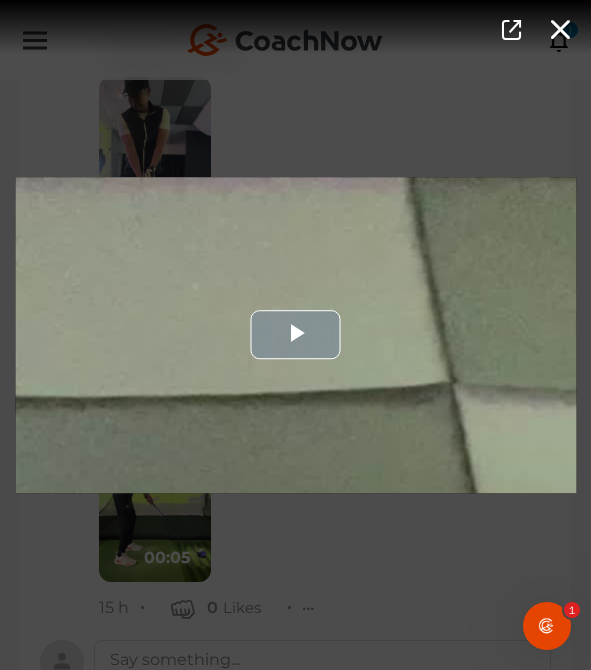 click at bounding box center (295, 335) 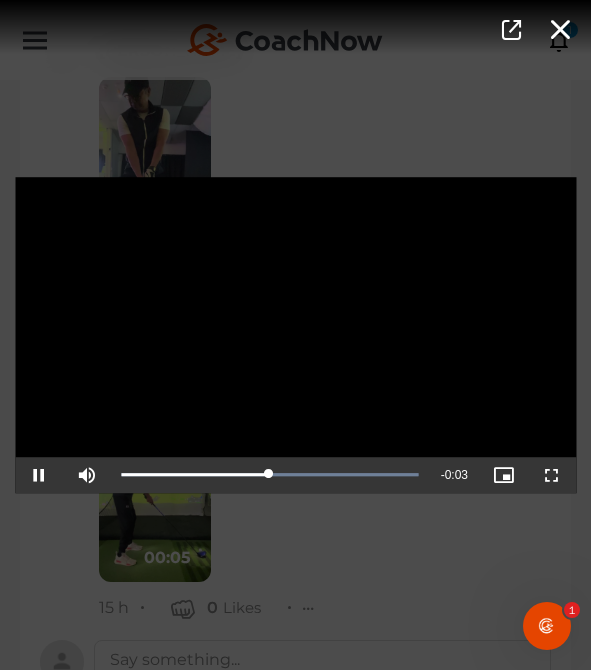 click on "Video Player is loading. Play Video Pause Mute Current Time  0:02 / Duration  0:05 Loaded :  100.00% 0:03 0:02 Stream Type  LIVE Seek to live, currently playing live LIVE Remaining Time  - 0:03   Playback Rate 1x Chapters Chapters Descriptions descriptions off , selected Captions captions settings , opens captions settings dialog captions off , selected Audio Track Picture-in-Picture Fullscreen This is a modal window. Beginning of dialog window. Escape will cancel and close the window. Text Color White Black Red Green Blue Yellow Magenta Cyan Transparency Opaque Semi-Transparent Background Color Black White Red Green Blue Yellow Magenta Cyan Transparency Opaque Semi-Transparent Transparent Window Color Black White Red Green Blue Yellow Magenta Cyan Transparency Transparent Semi-Transparent Opaque Font Size 50% 75% 100% 125% 150% 175% 200% 300% 400% Text Edge Style None Raised Depressed Uniform Dropshadow Font Family Casual" at bounding box center [295, 335] 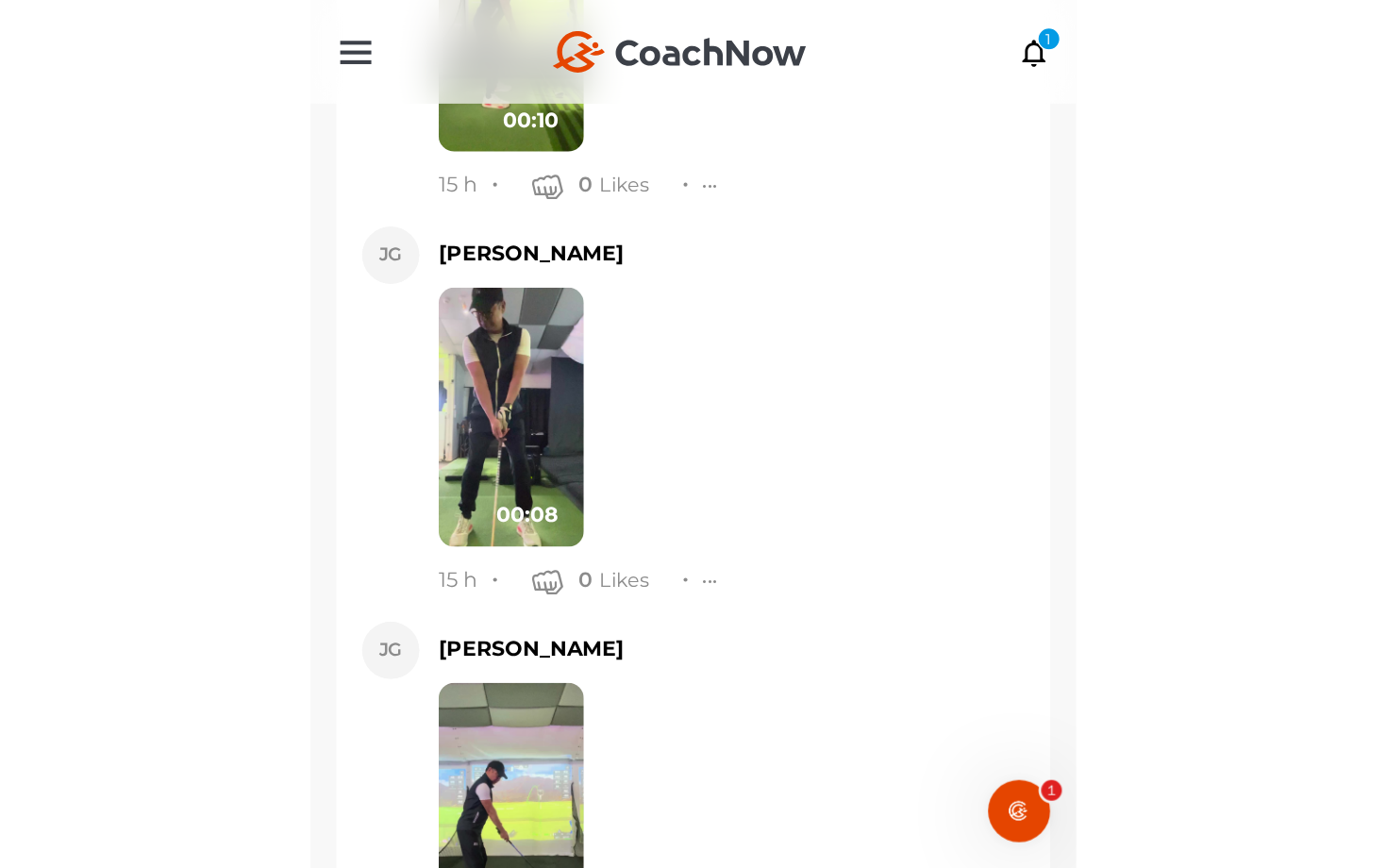 scroll, scrollTop: 12958, scrollLeft: 0, axis: vertical 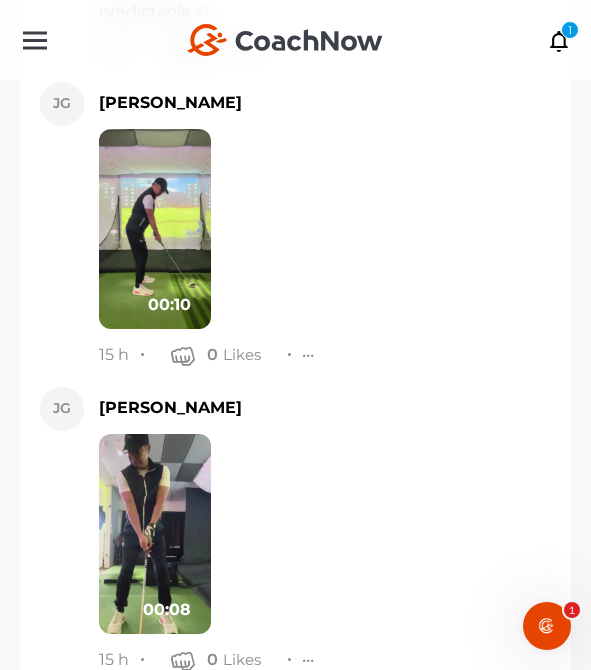 click at bounding box center [155, 534] 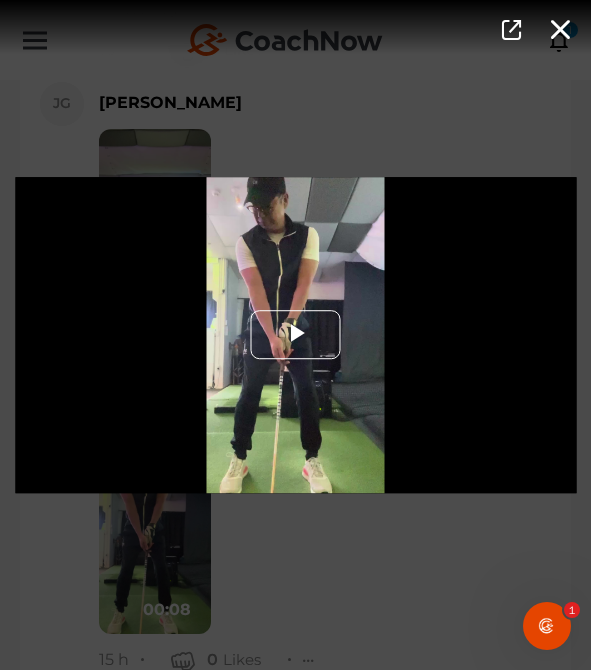 click at bounding box center [296, 335] 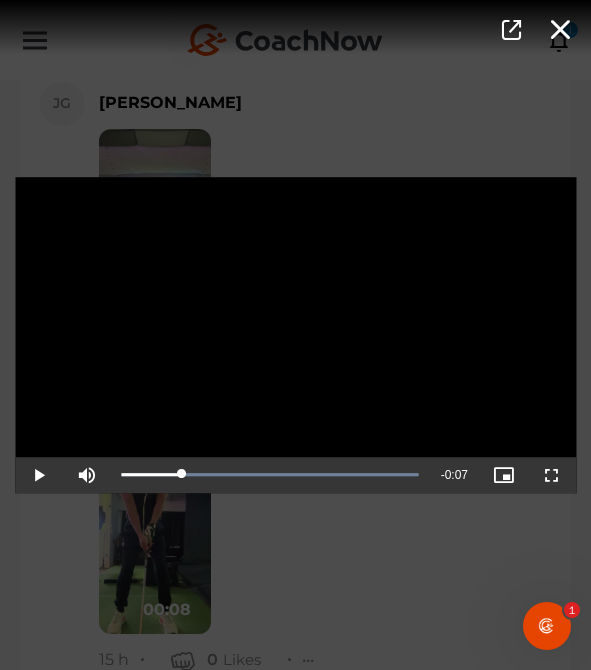 drag, startPoint x: 310, startPoint y: 473, endPoint x: 183, endPoint y: 452, distance: 128.72452 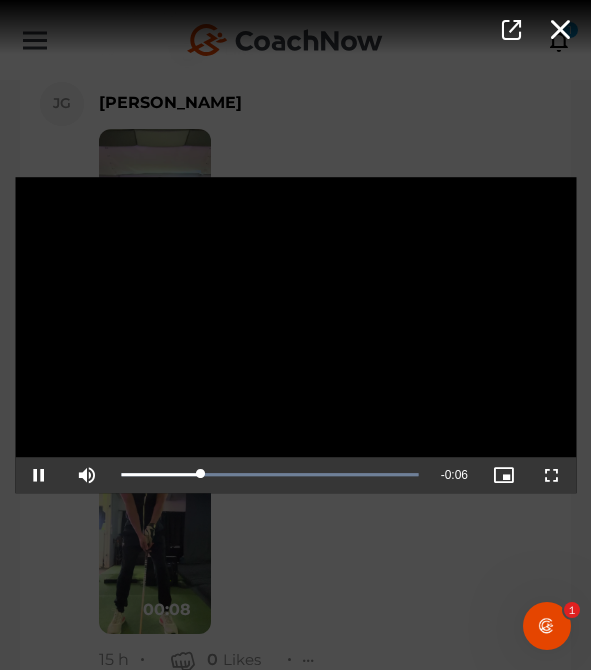 click on "Video Player is loading. Play Video Pause Mute Current Time  0:02 / Duration  0:08 Loaded :  100.00% 0:02 0:02 Stream Type  LIVE Seek to live, currently playing live LIVE Remaining Time  - 0:06   Playback Rate 1x Chapters Chapters Descriptions descriptions off , selected Captions captions settings , opens captions settings dialog captions off , selected Audio Track Picture-in-Picture Fullscreen This is a modal window. Beginning of dialog window. Escape will cancel and close the window. Text Color White Black Red Green Blue Yellow Magenta Cyan Transparency Opaque Semi-Transparent Background Color Black White Red Green Blue Yellow Magenta Cyan Transparency Opaque Semi-Transparent Transparent Window Color Black White Red Green Blue Yellow Magenta Cyan Transparency Transparent Semi-Transparent Opaque Font Size 50% 75% 100% 125% 150% 175% 200% 300% 400% Text Edge Style None Raised Depressed Uniform Dropshadow Font Family Casual" at bounding box center [295, 335] 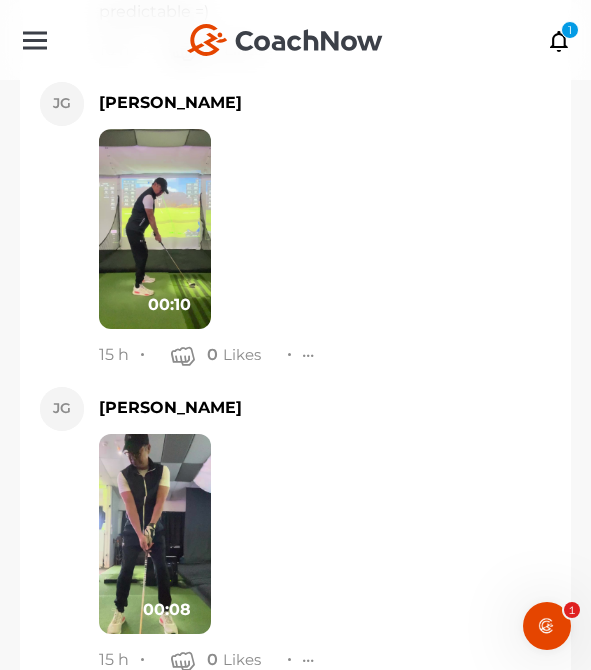 click at bounding box center (155, 534) 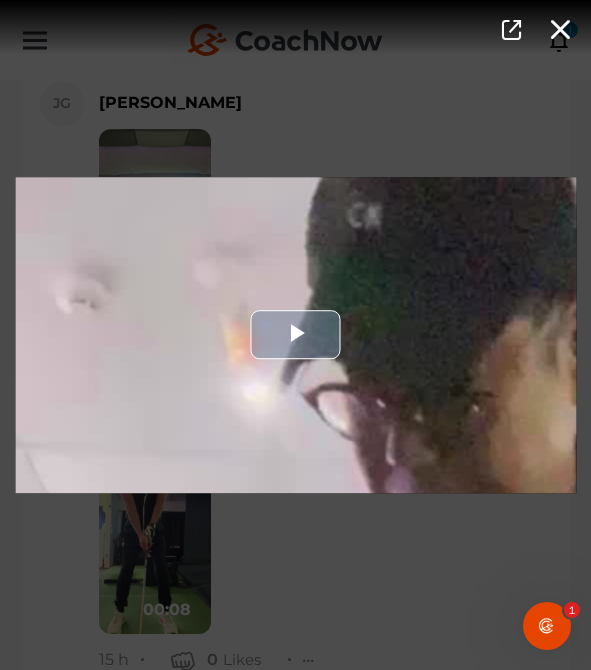click at bounding box center (295, 335) 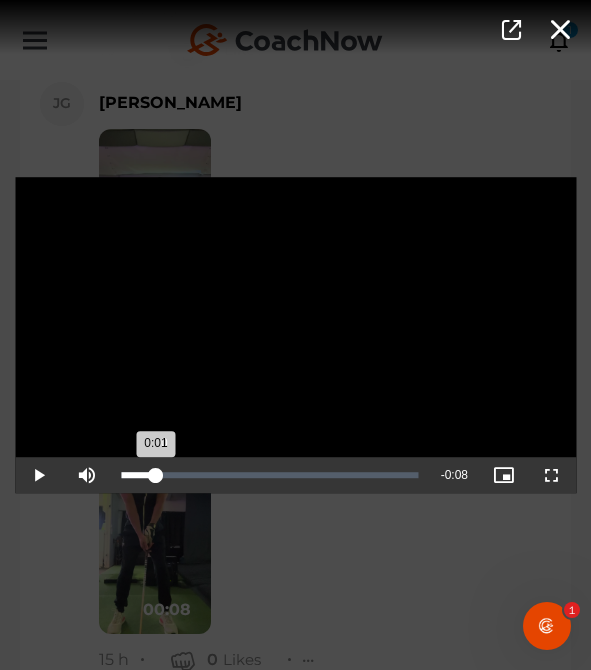 click on "Loaded :  0.00% 0:00 0:01" at bounding box center [270, 475] 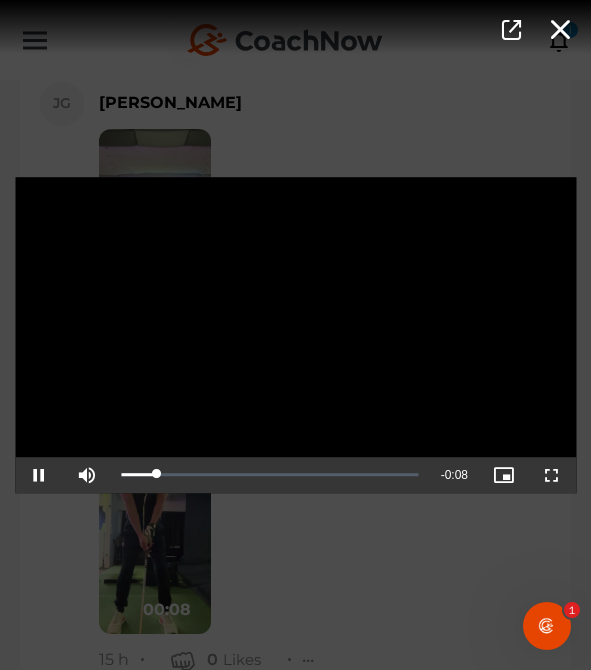 click at bounding box center (295, 335) 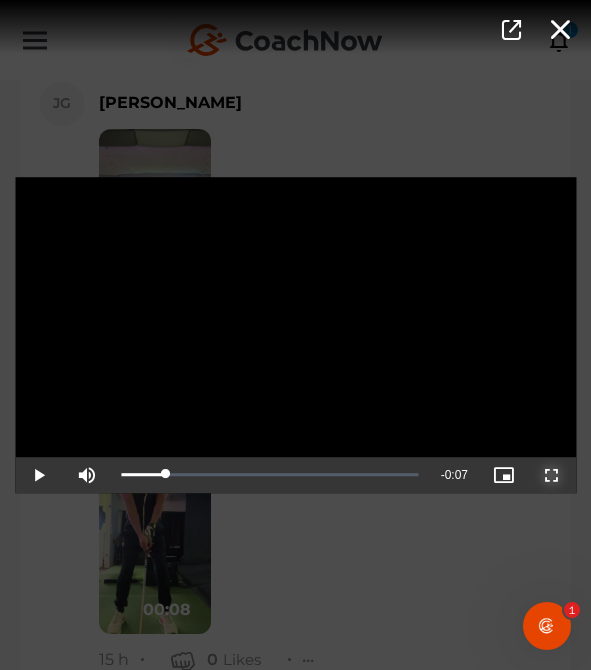 click at bounding box center (552, 475) 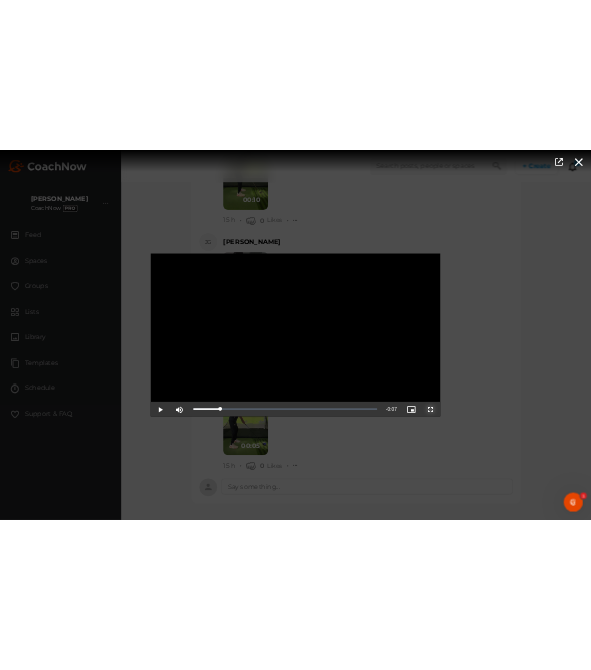 scroll, scrollTop: 13442, scrollLeft: 0, axis: vertical 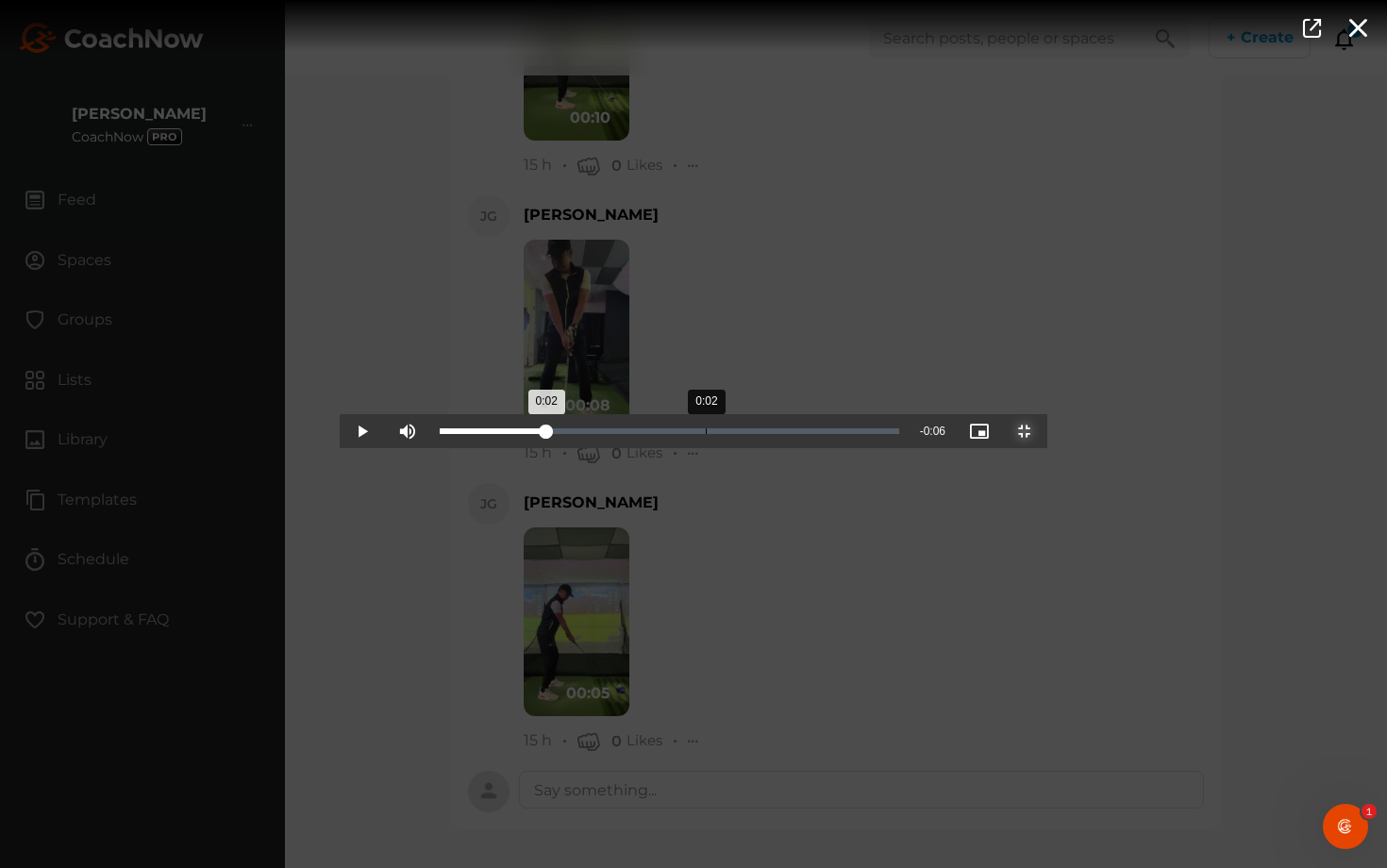 drag, startPoint x: 243, startPoint y: 857, endPoint x: 366, endPoint y: 839, distance: 124.3101 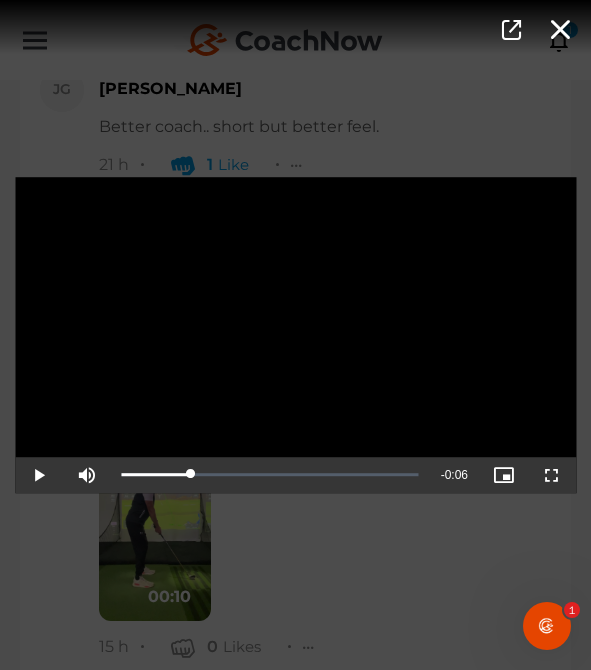 click on "Video Player is loading. Play Video Play Mute Current Time  0:02 / Duration  0:08 Loaded :  0.00% 0:02 0:02 Stream Type  LIVE Seek to live, currently playing live LIVE Remaining Time  - 0:06   Playback Rate 1x Chapters Chapters Descriptions descriptions off , selected Captions captions settings , opens captions settings dialog captions off , selected Audio Track Picture-in-Picture Non-Fullscreen This is a modal window. Beginning of dialog window. Escape will cancel and close the window. Text Color White Black Red Green Blue Yellow Magenta Cyan Transparency Opaque Semi-Transparent Background Color Black White Red Green Blue Yellow Magenta Cyan Transparency Opaque Semi-Transparent Transparent Window Color Black White Red Green Blue Yellow Magenta Cyan Transparency Transparent Semi-Transparent Opaque Font Size 50% 75% 100% 125% 150% 175% 200% 300% 400% Text Edge Style None Raised Depressed Uniform Dropshadow Font Family Casual" at bounding box center (295, 335) 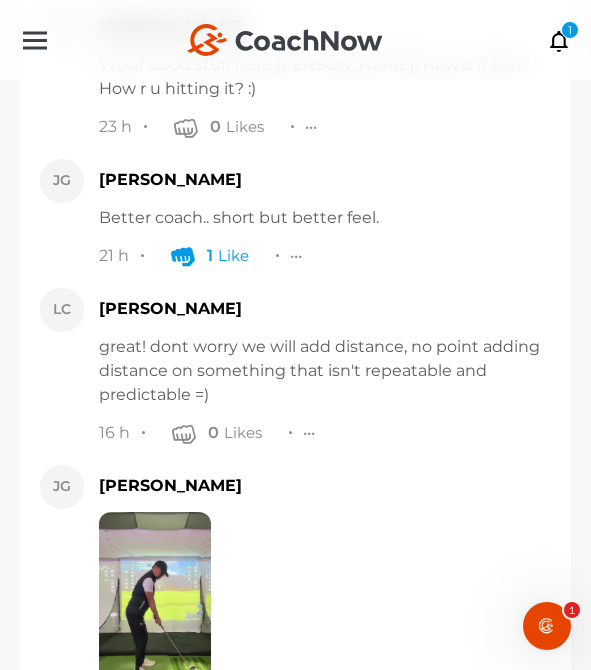 scroll, scrollTop: 13227, scrollLeft: 0, axis: vertical 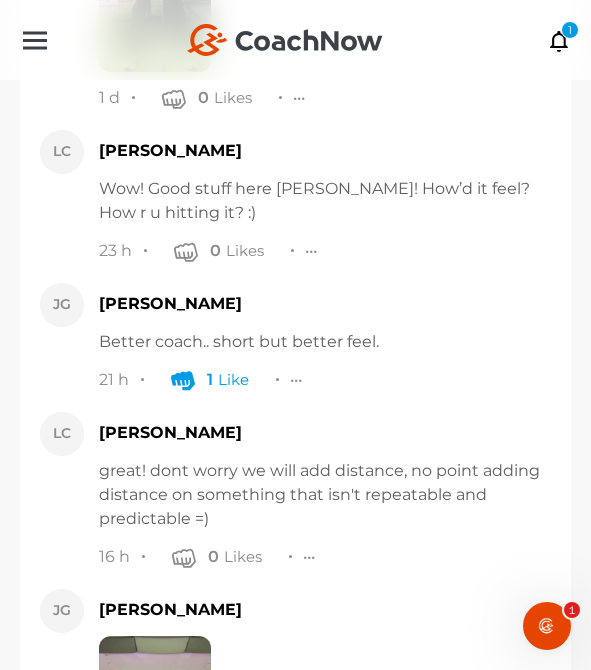 click at bounding box center [155, 736] 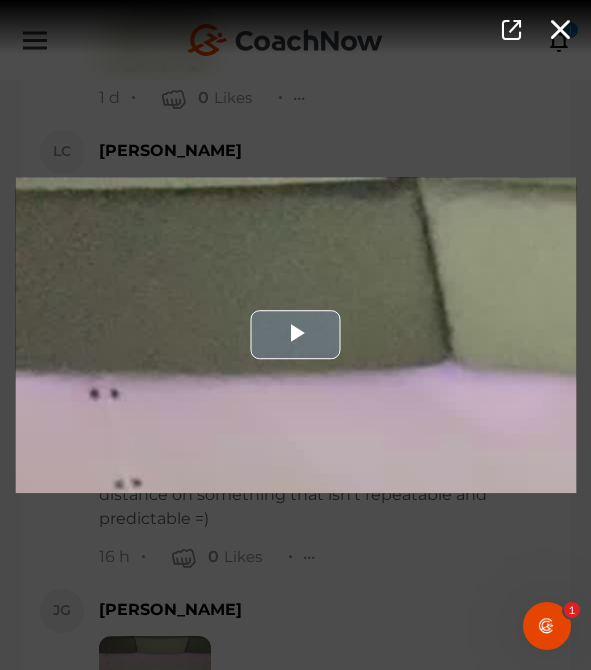 click at bounding box center (295, 335) 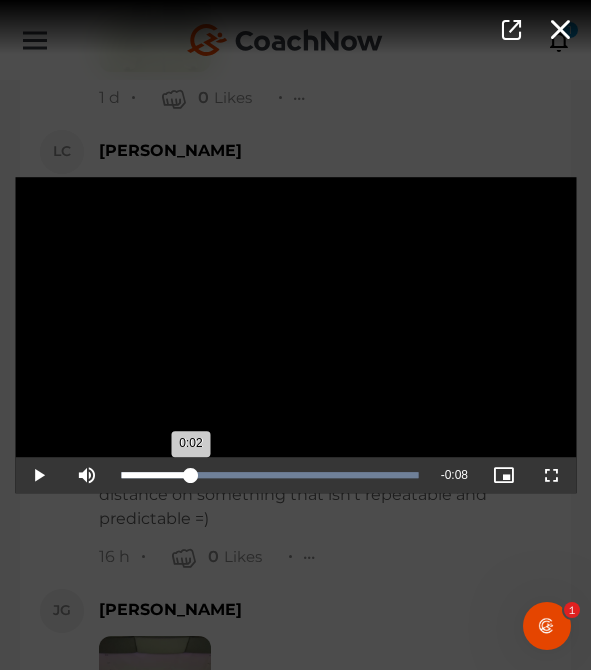 drag, startPoint x: 285, startPoint y: 483, endPoint x: 191, endPoint y: 462, distance: 96.317184 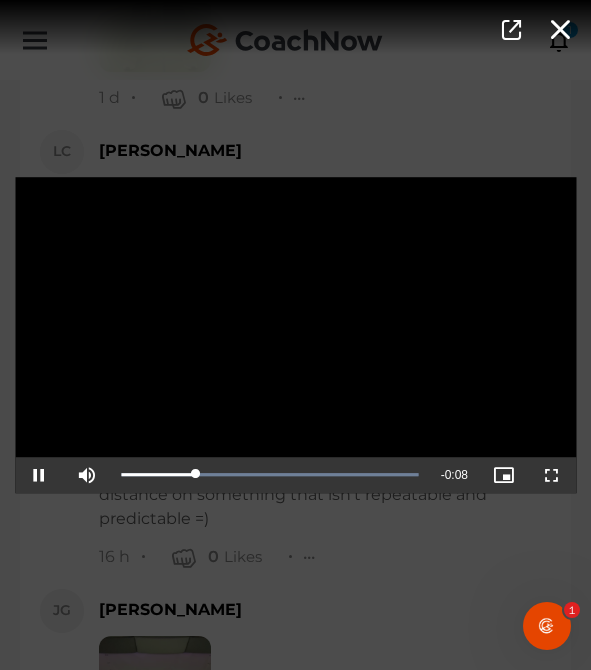click on "Video Player is loading. Play Video Pause Mute Current Time  0:02 / Duration  0:10 Loaded :  100.00% 0:03 0:02 Stream Type  LIVE Seek to live, currently playing live LIVE Remaining Time  - 0:08   Playback Rate 1x Chapters Chapters Descriptions descriptions off , selected Captions captions settings , opens captions settings dialog captions off , selected Audio Track Picture-in-Picture Fullscreen This is a modal window. Beginning of dialog window. Escape will cancel and close the window. Text Color White Black Red Green Blue Yellow Magenta Cyan Transparency Opaque Semi-Transparent Background Color Black White Red Green Blue Yellow Magenta Cyan Transparency Opaque Semi-Transparent Transparent Window Color Black White Red Green Blue Yellow Magenta Cyan Transparency Transparent Semi-Transparent Opaque Font Size 50% 75% 100% 125% 150% 175% 200% 300% 400% Text Edge Style None Raised Depressed Uniform Dropshadow Font Family Casual" at bounding box center [295, 335] 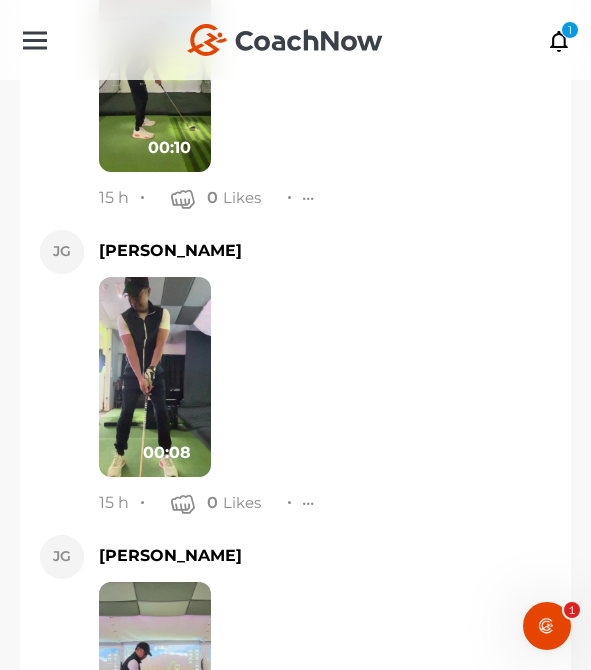 scroll, scrollTop: 14091, scrollLeft: 0, axis: vertical 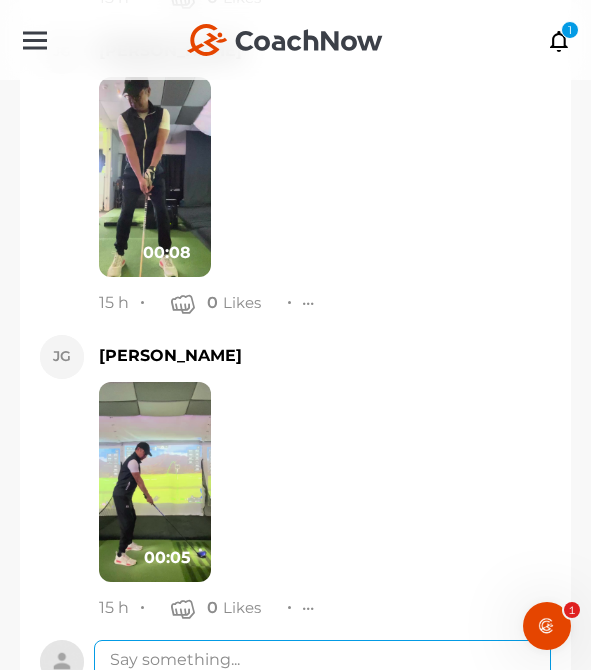 click at bounding box center [322, 660] 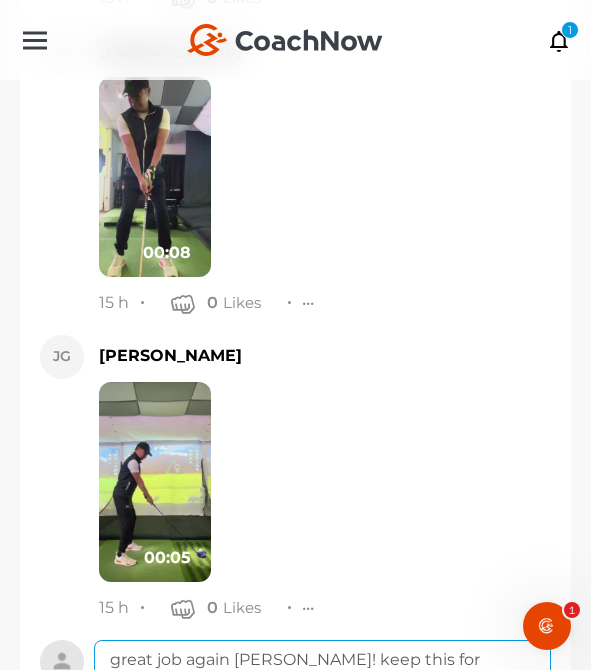 scroll, scrollTop: 14263, scrollLeft: 0, axis: vertical 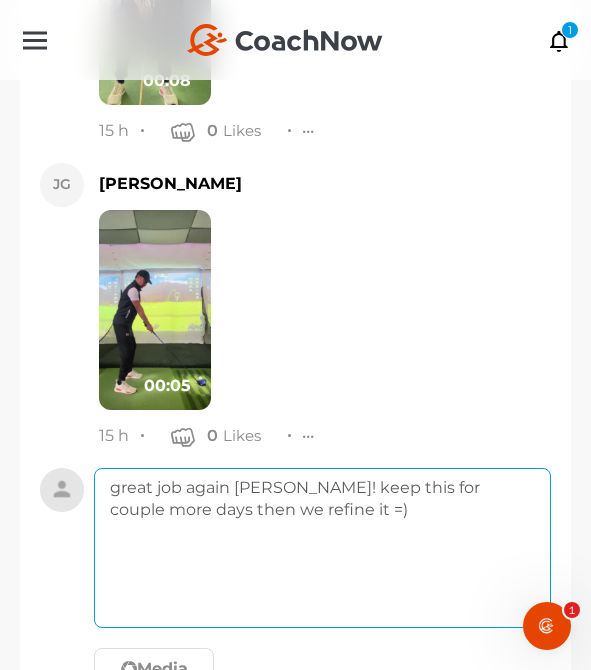 type on "great job again Joel! keep this for couple more days then we refine it =)" 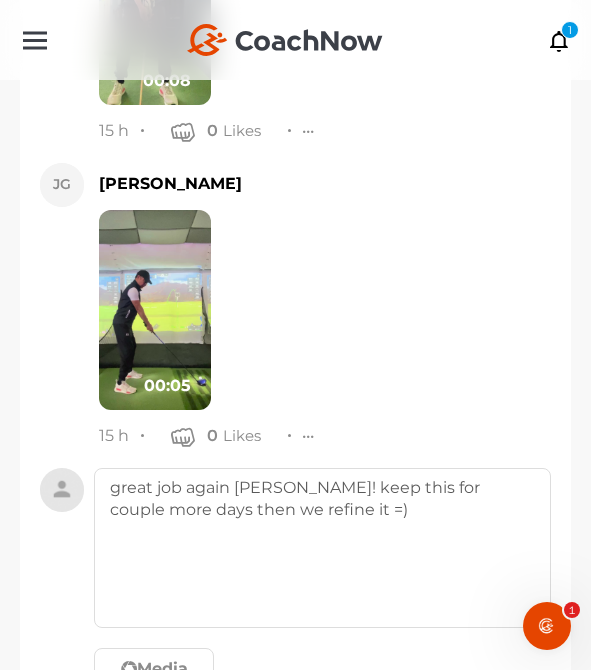 click at bounding box center (278, 720) 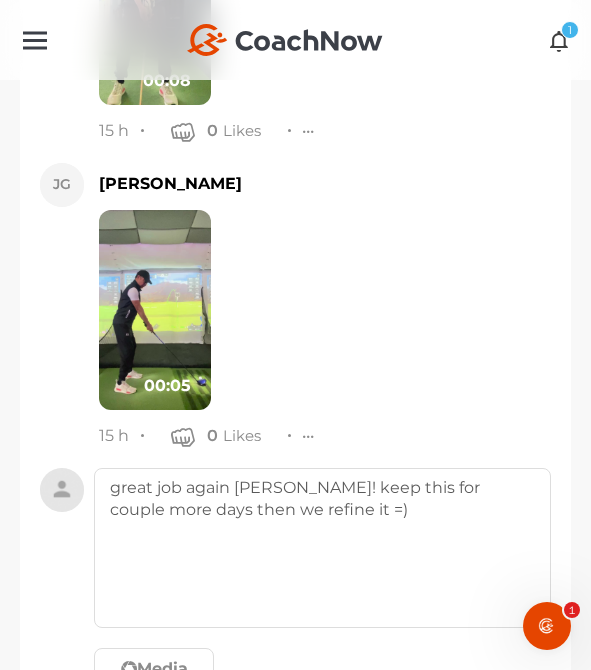 type 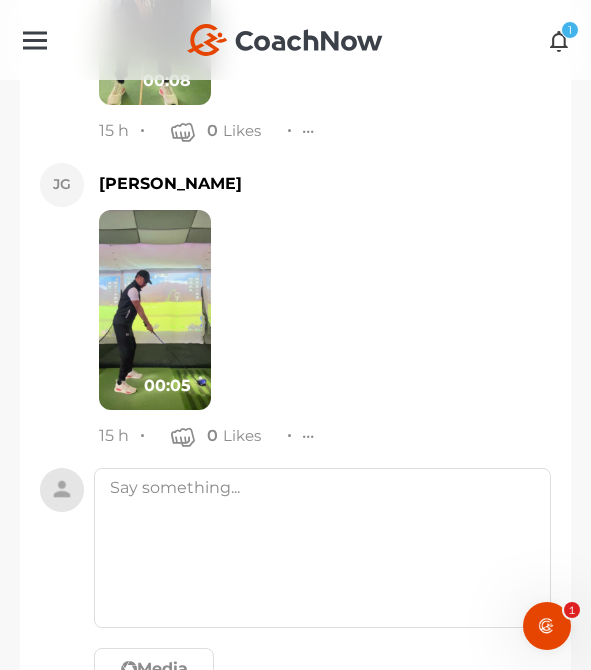 scroll, scrollTop: 14244, scrollLeft: 0, axis: vertical 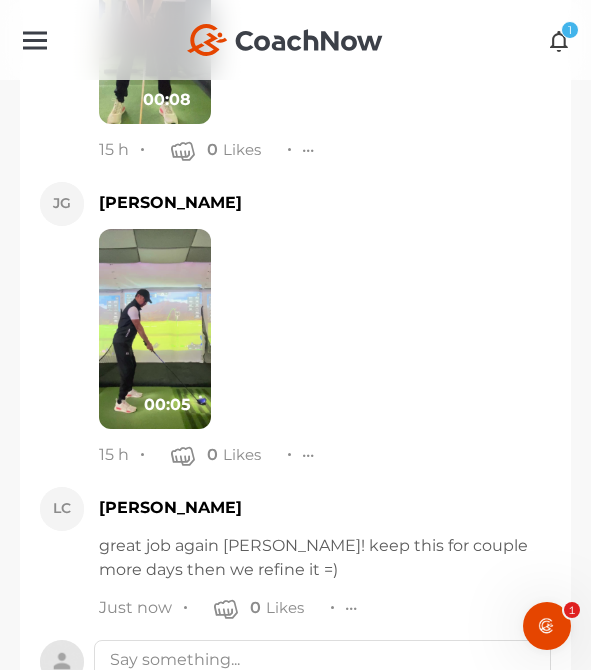 click at bounding box center [559, 40] 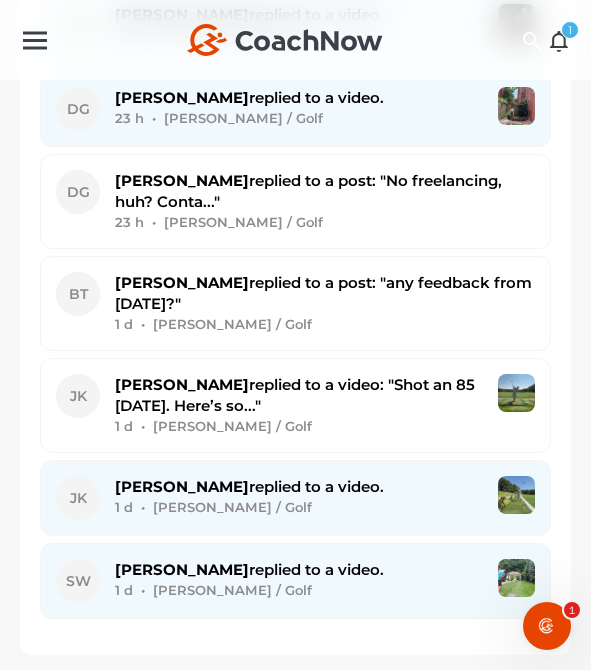 scroll, scrollTop: 0, scrollLeft: 0, axis: both 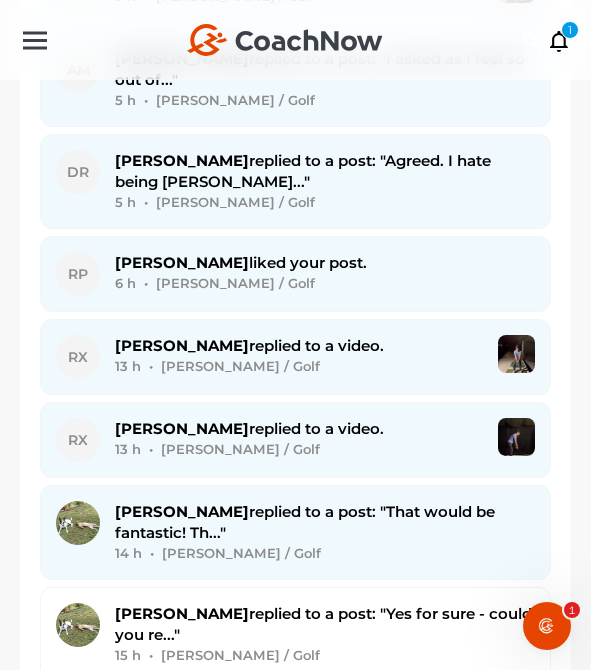 click on "Kevin M.  replied to a post: "That would be fantastic! Th..."
14 h  •  Kevin M. / Golf" at bounding box center [325, 532] 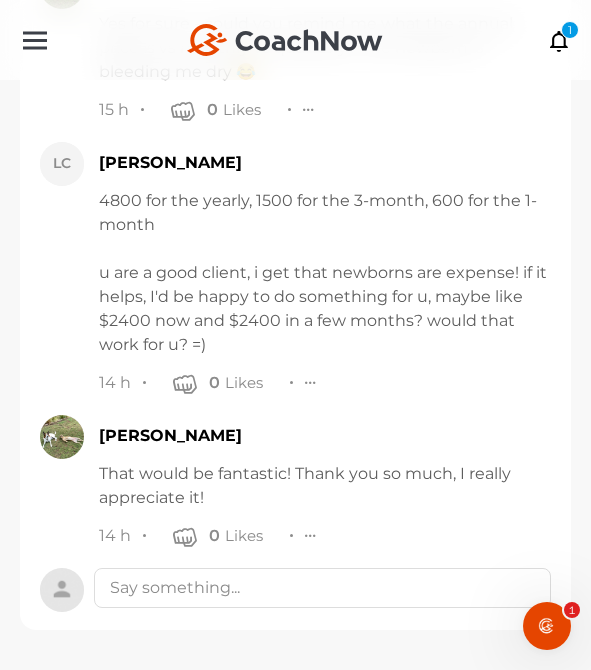 scroll, scrollTop: 33875, scrollLeft: 0, axis: vertical 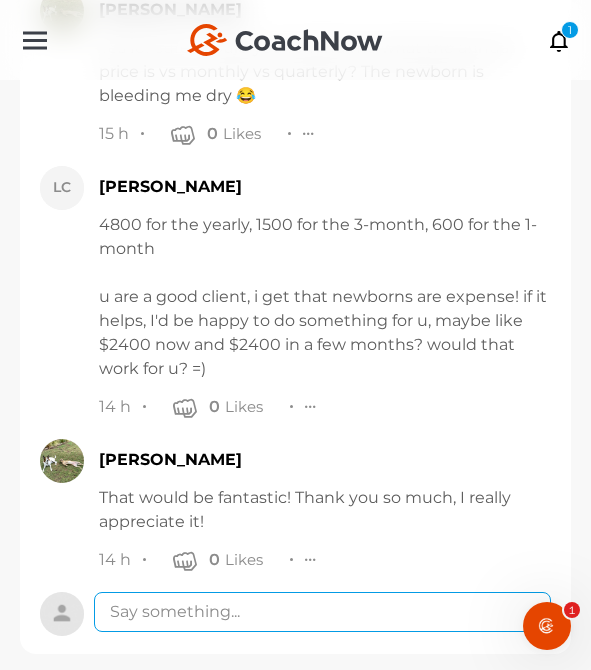 click at bounding box center [322, 612] 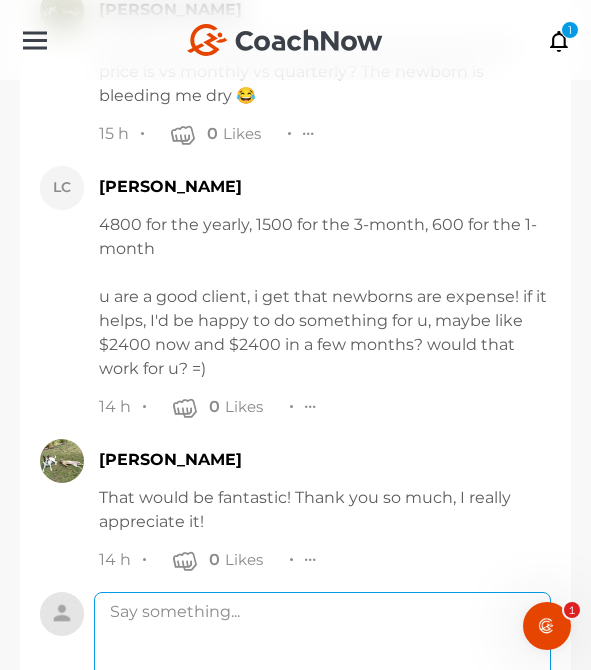 click at bounding box center [322, 672] 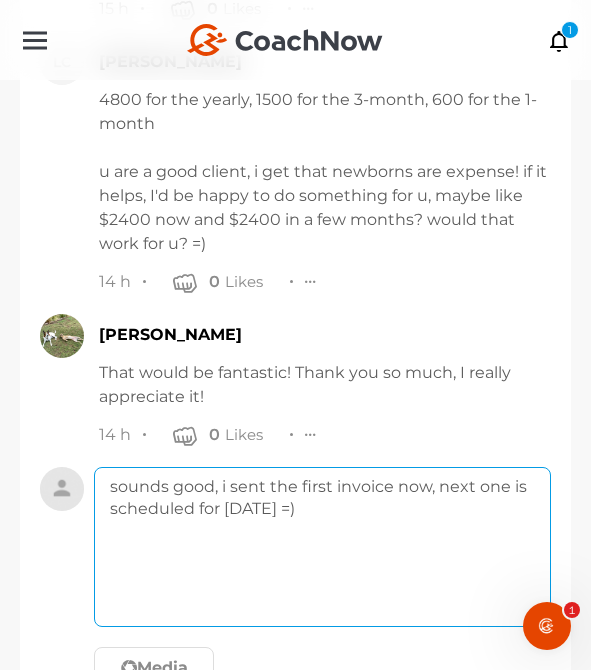 scroll, scrollTop: 34112, scrollLeft: 0, axis: vertical 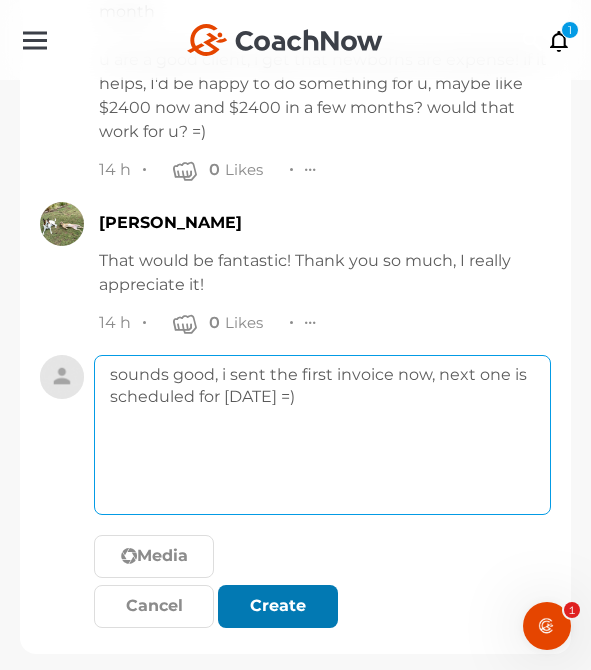 type on "sounds good, i sent the first invoice now, next one is scheduled for oct 10 =)" 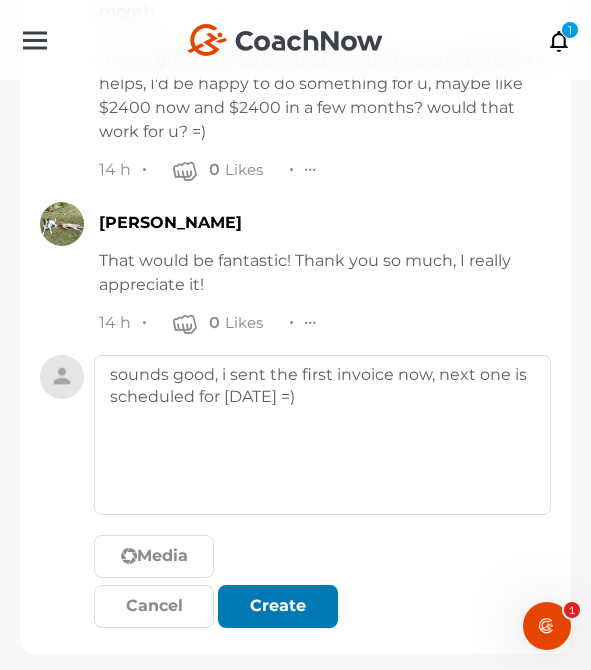 click at bounding box center (278, 606) 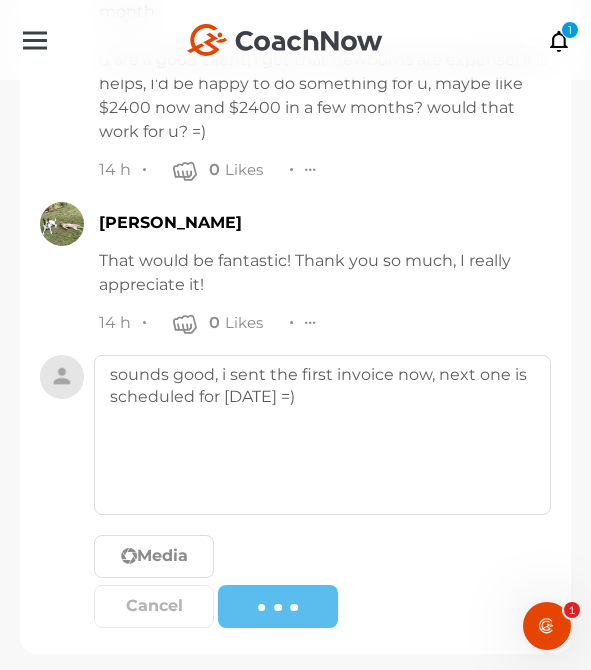 type 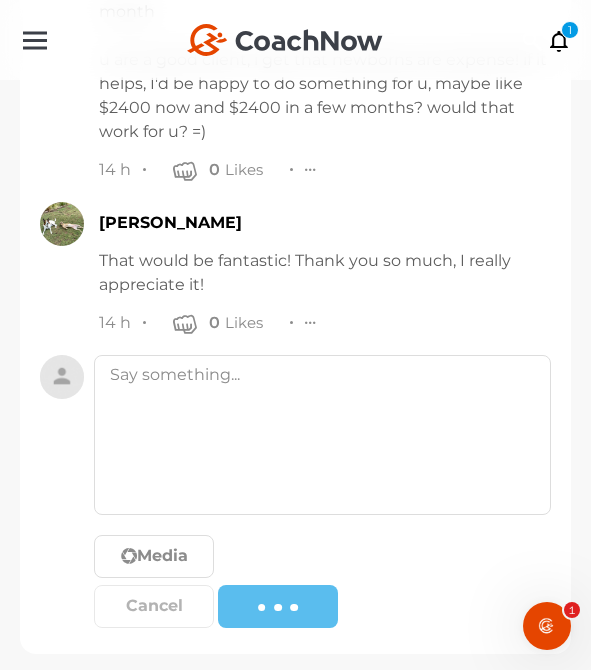 scroll, scrollTop: 34028, scrollLeft: 0, axis: vertical 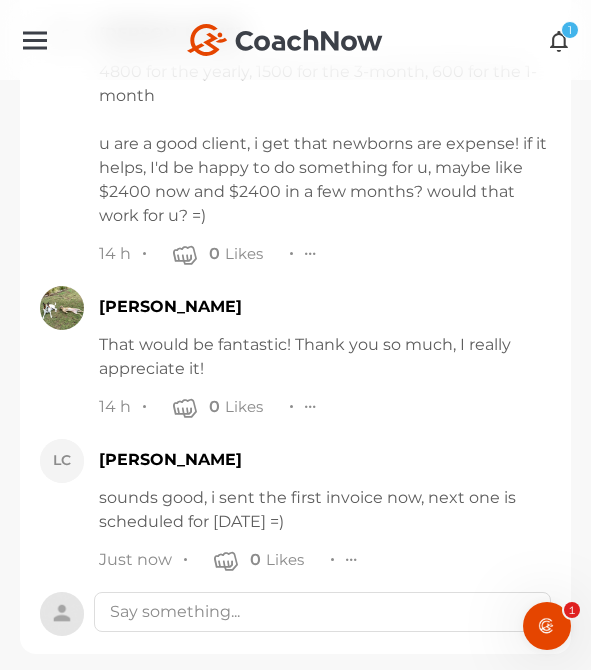 click at bounding box center (559, 40) 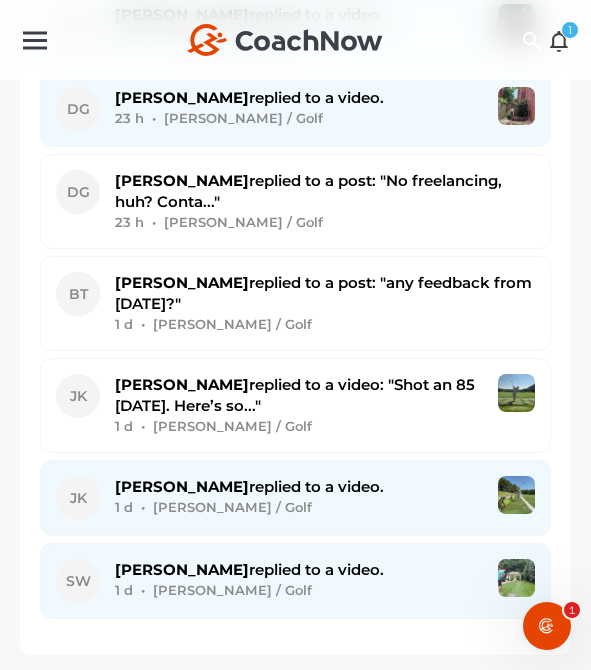 scroll, scrollTop: 0, scrollLeft: 0, axis: both 